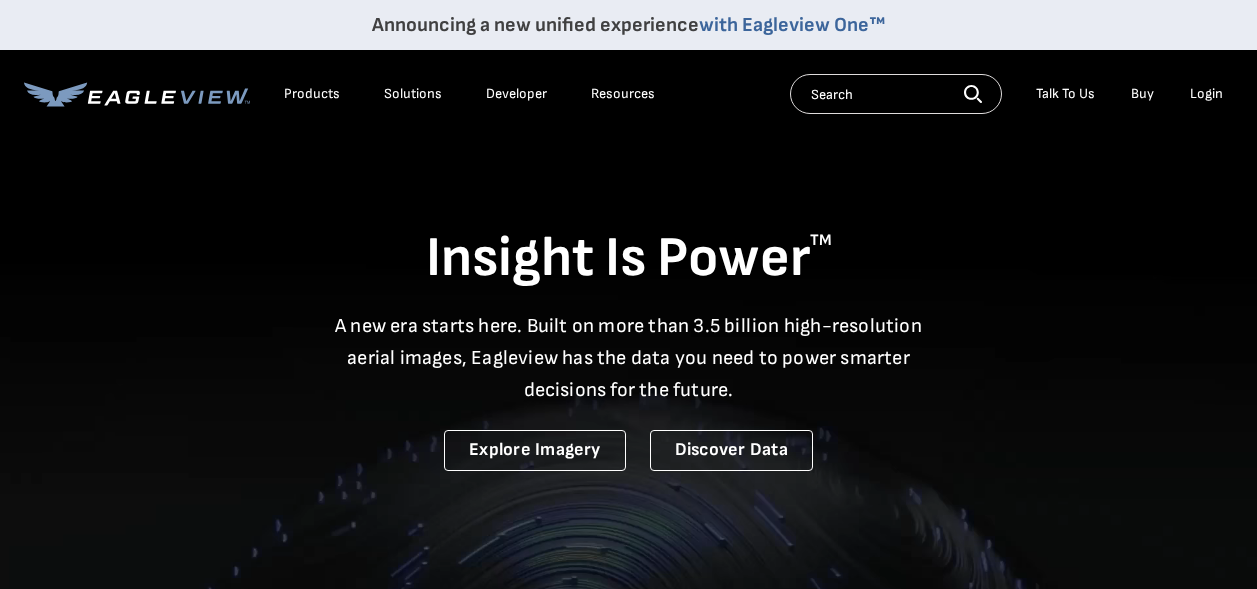 scroll, scrollTop: 0, scrollLeft: 0, axis: both 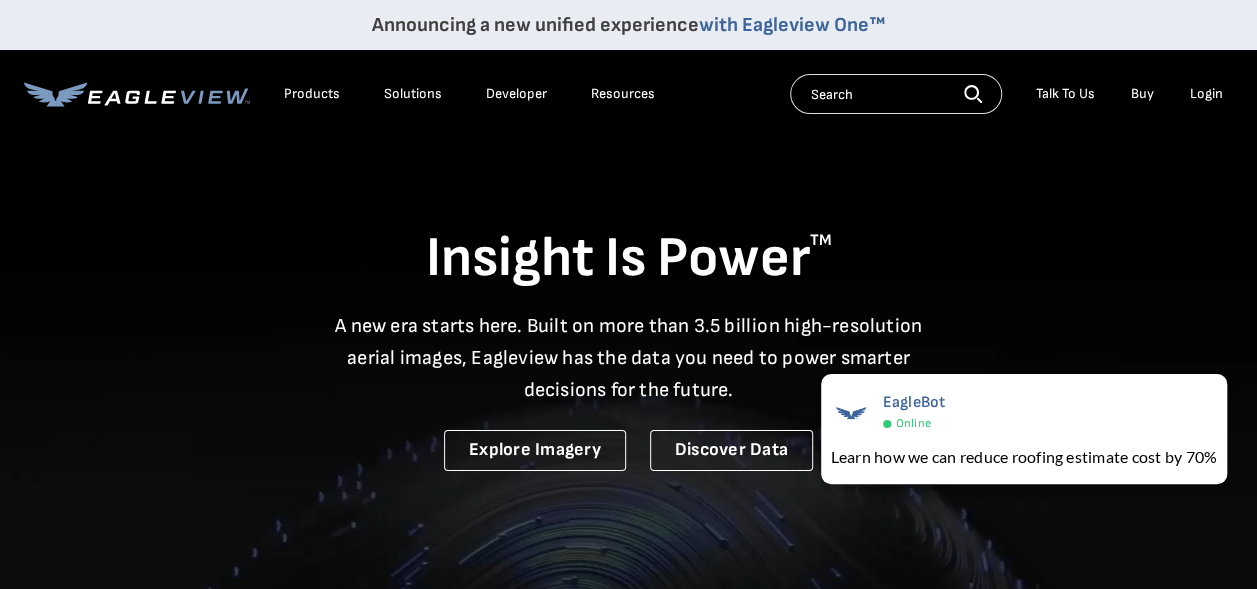 click on "Products" at bounding box center (312, 94) 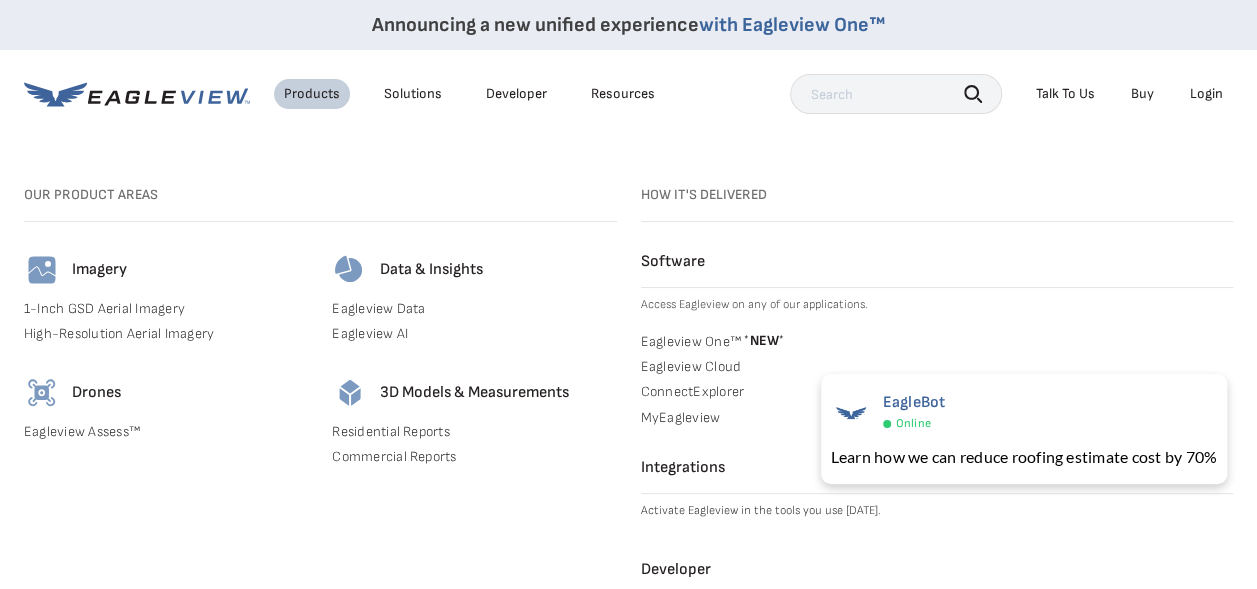 click on "3D Models & Measurements" at bounding box center [474, 393] 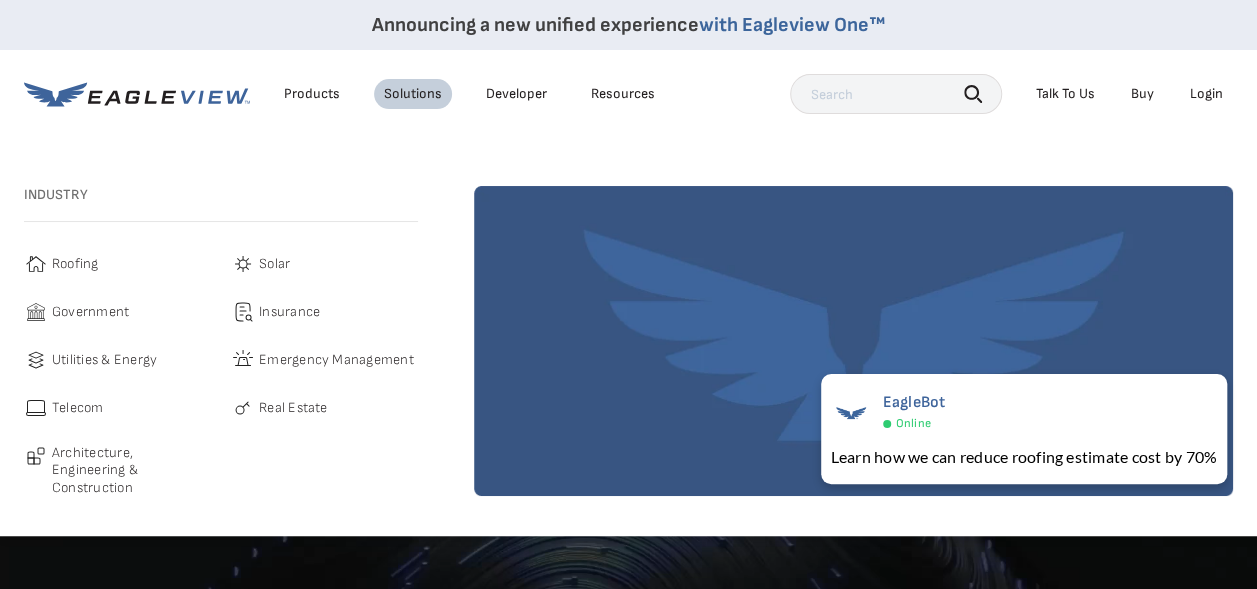 click on "Products" at bounding box center [312, 94] 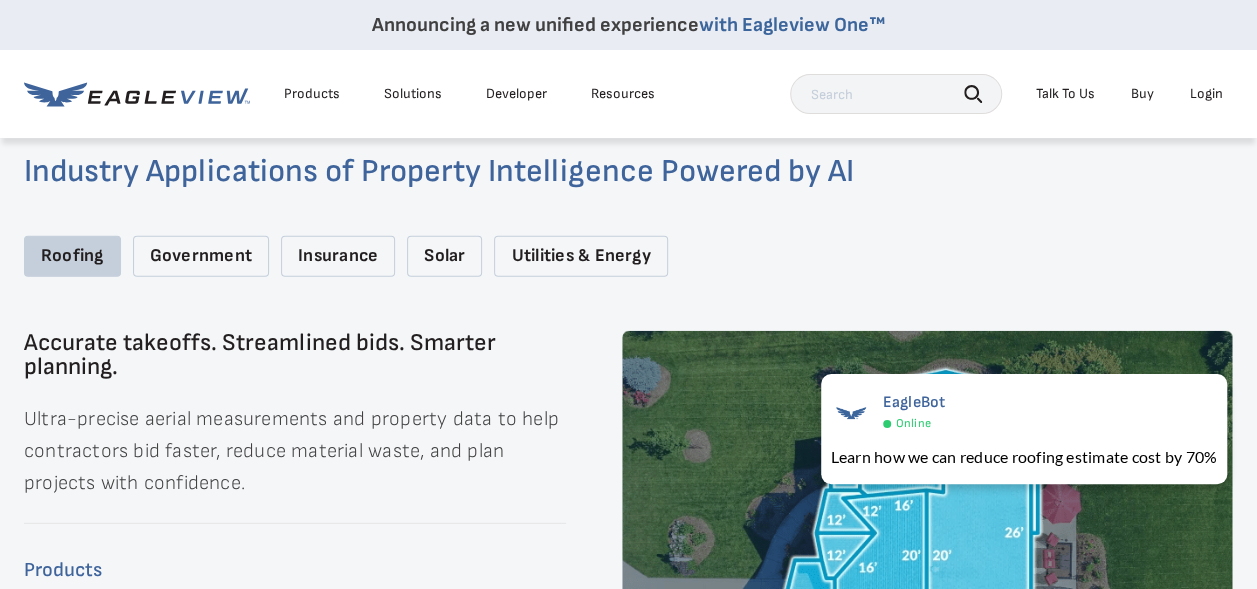scroll, scrollTop: 2500, scrollLeft: 0, axis: vertical 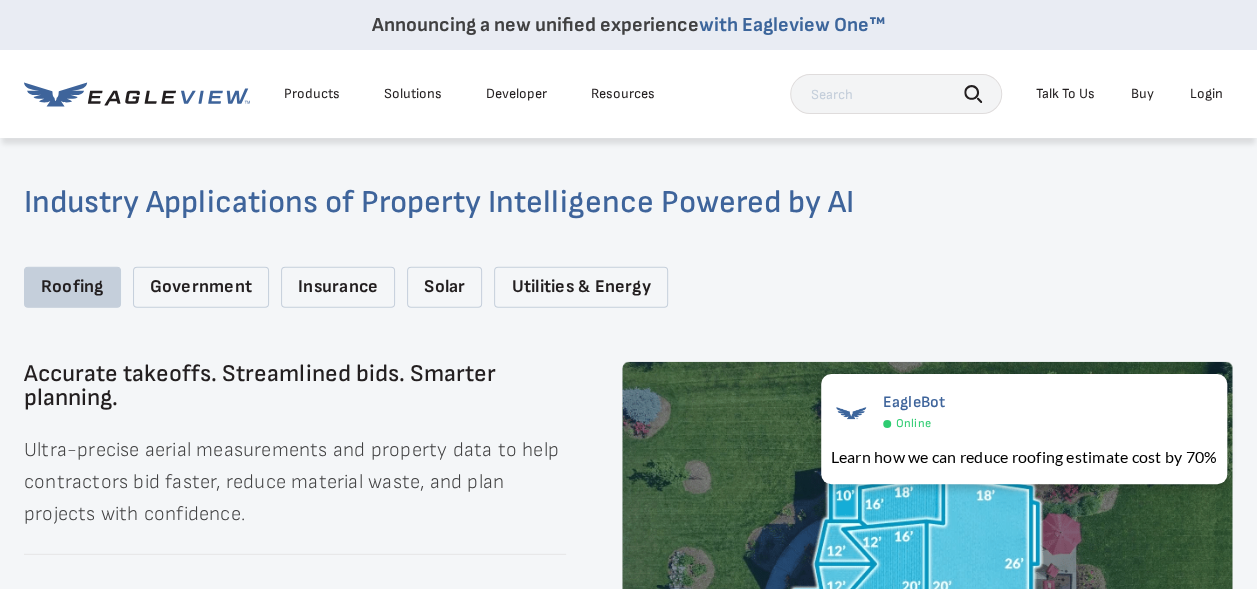 click on "Roofing" at bounding box center (72, 287) 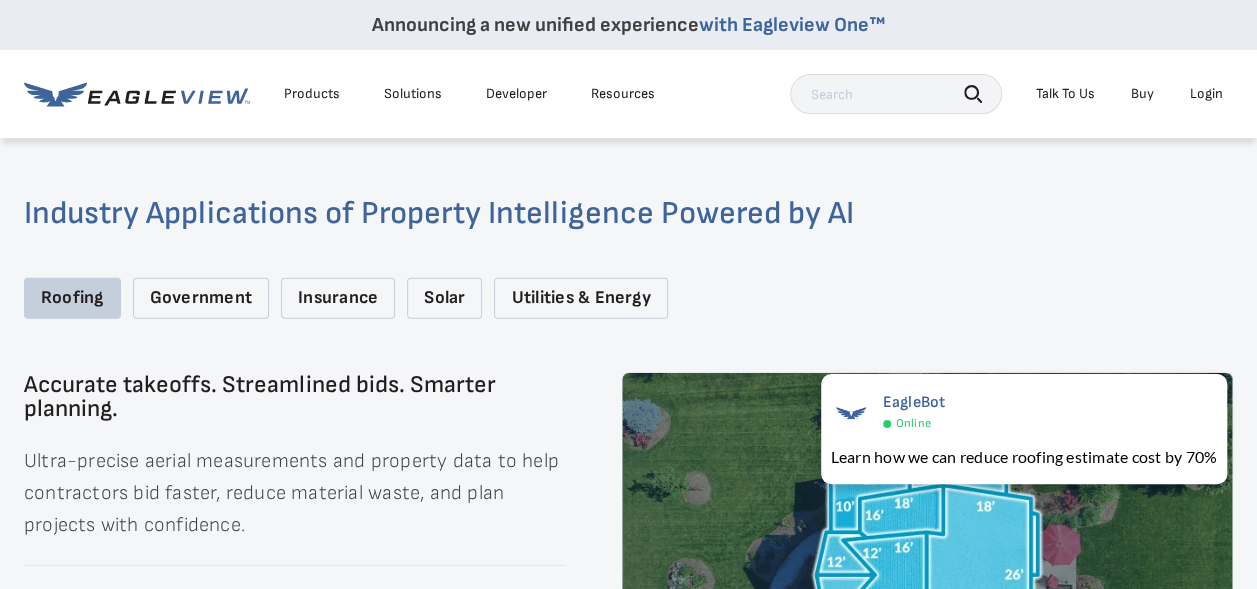 scroll, scrollTop: 2400, scrollLeft: 0, axis: vertical 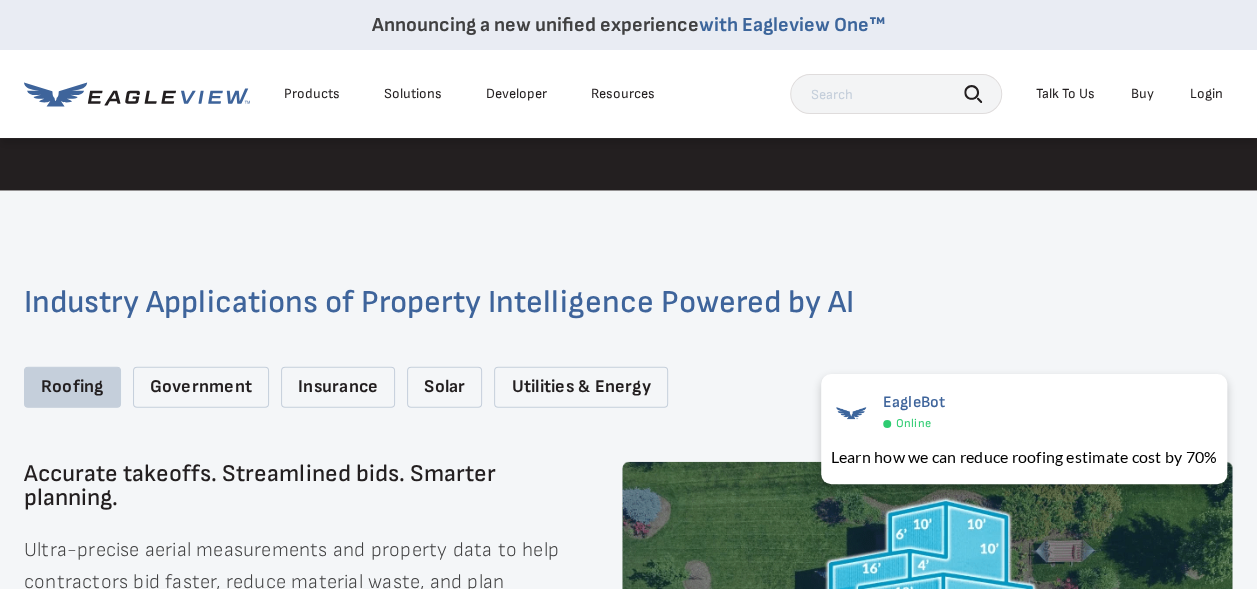 click on "Roofing" at bounding box center [72, 387] 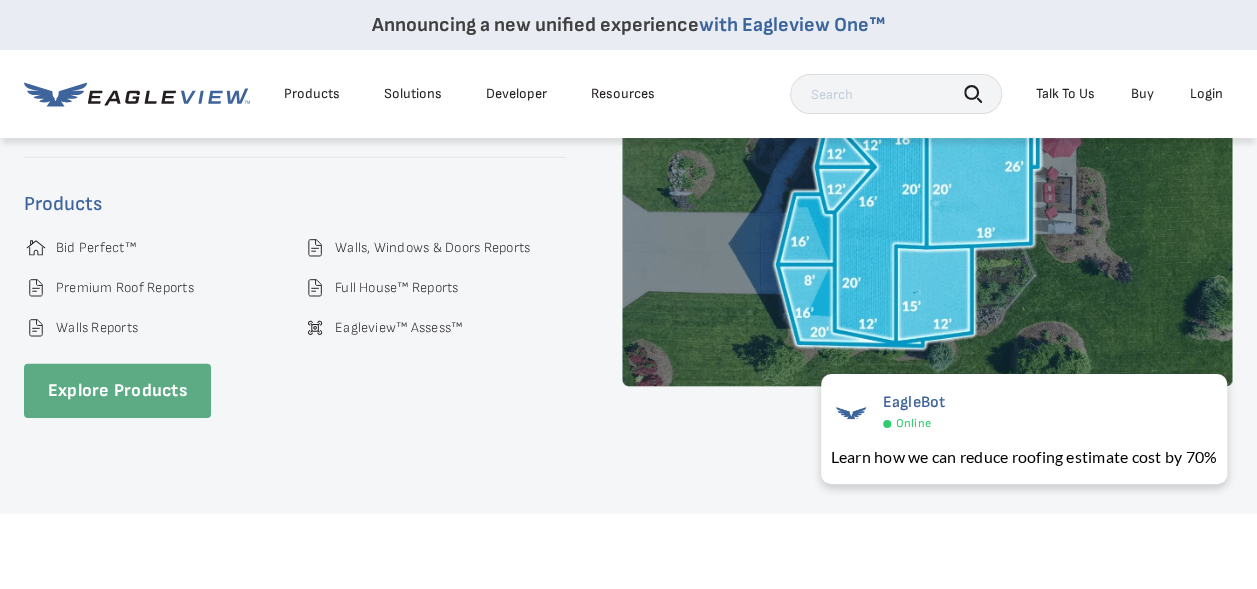 scroll, scrollTop: 2900, scrollLeft: 0, axis: vertical 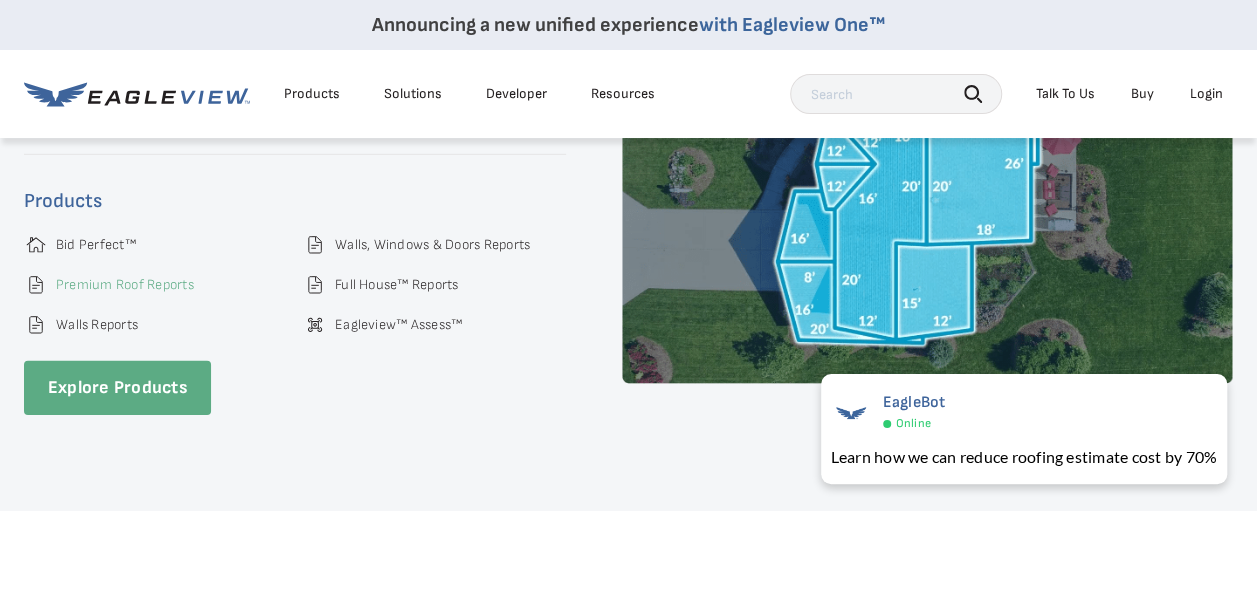 click on "Premium Roof Reports" at bounding box center (125, 285) 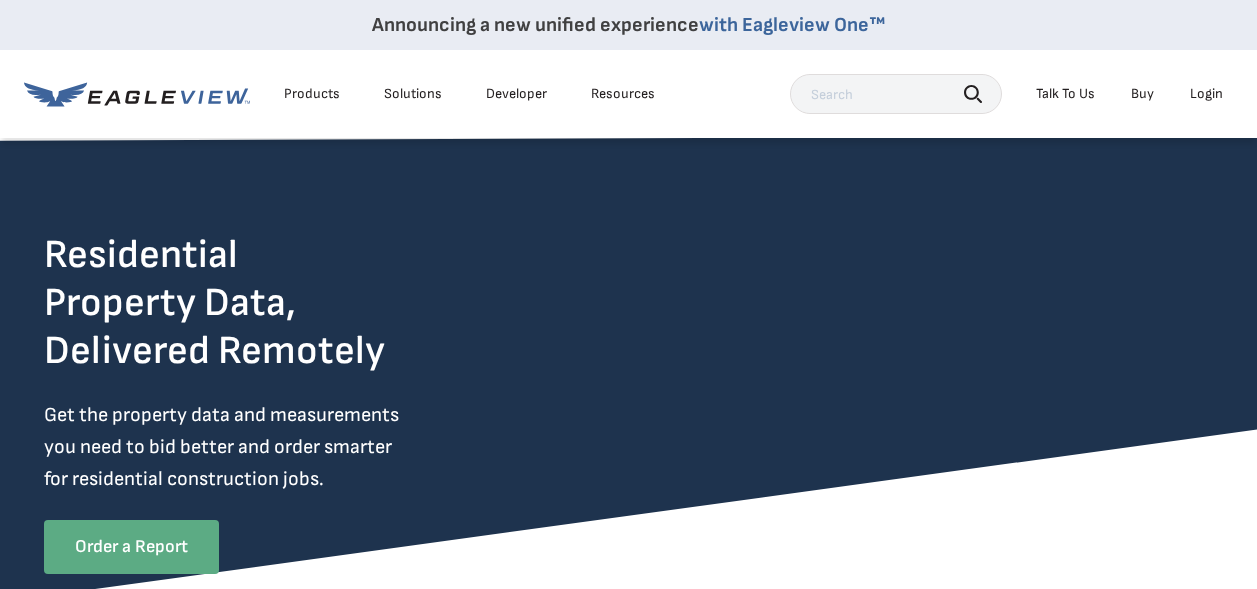 scroll, scrollTop: 0, scrollLeft: 0, axis: both 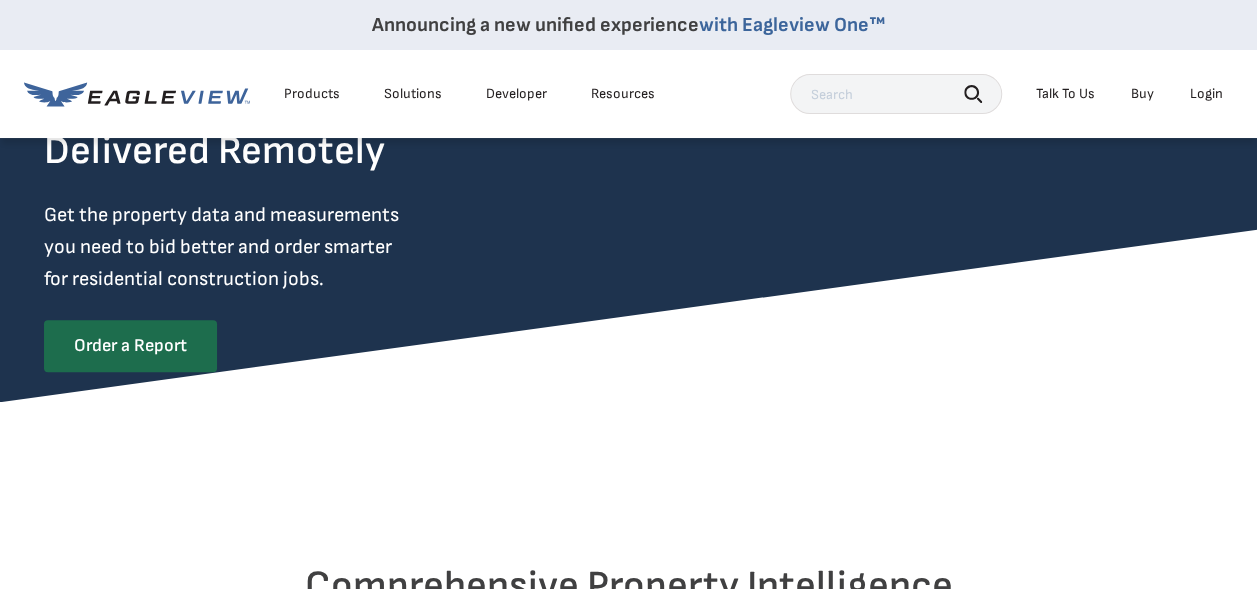 click on "Order a Report" at bounding box center [130, 346] 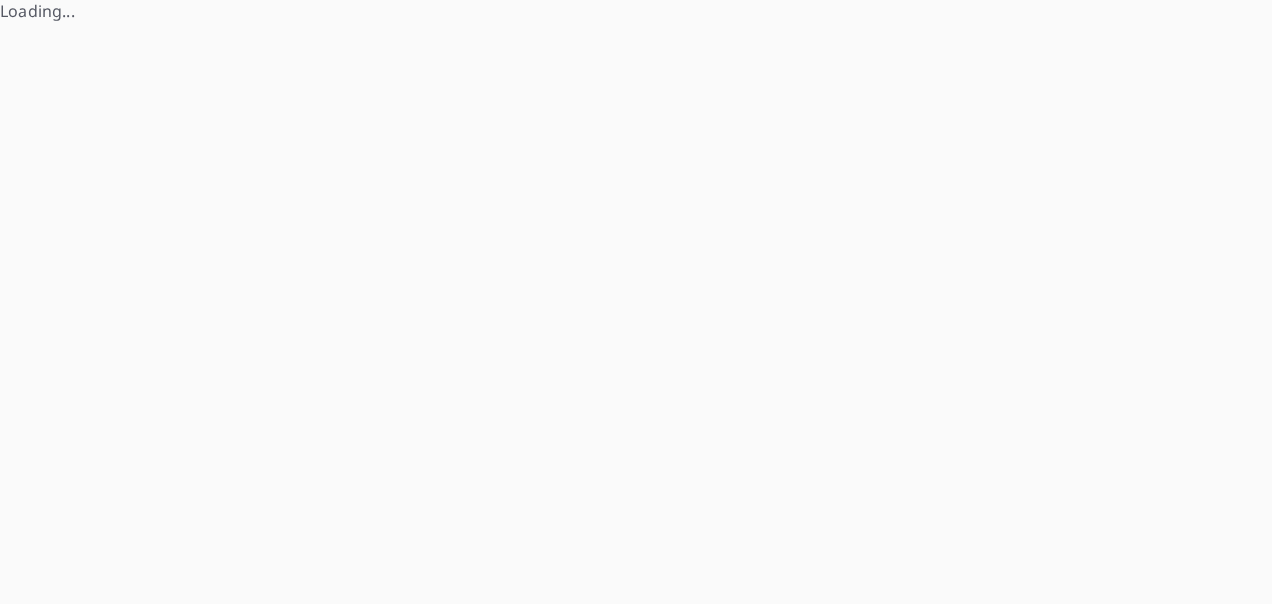 scroll, scrollTop: 0, scrollLeft: 0, axis: both 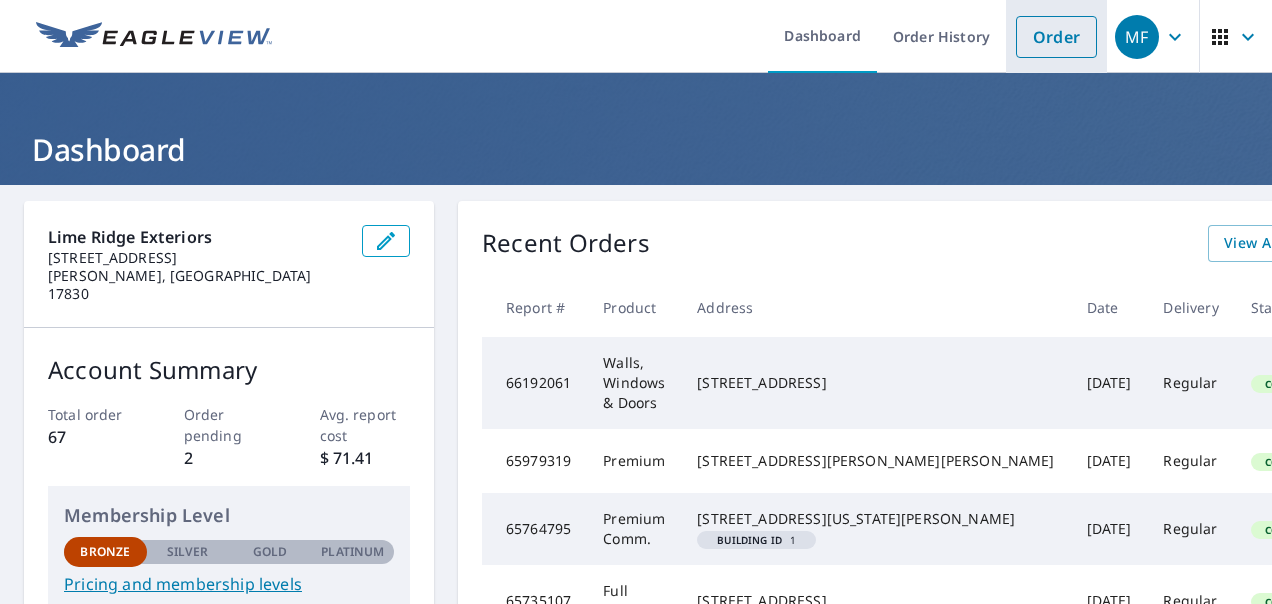 click on "Order" at bounding box center (1056, 37) 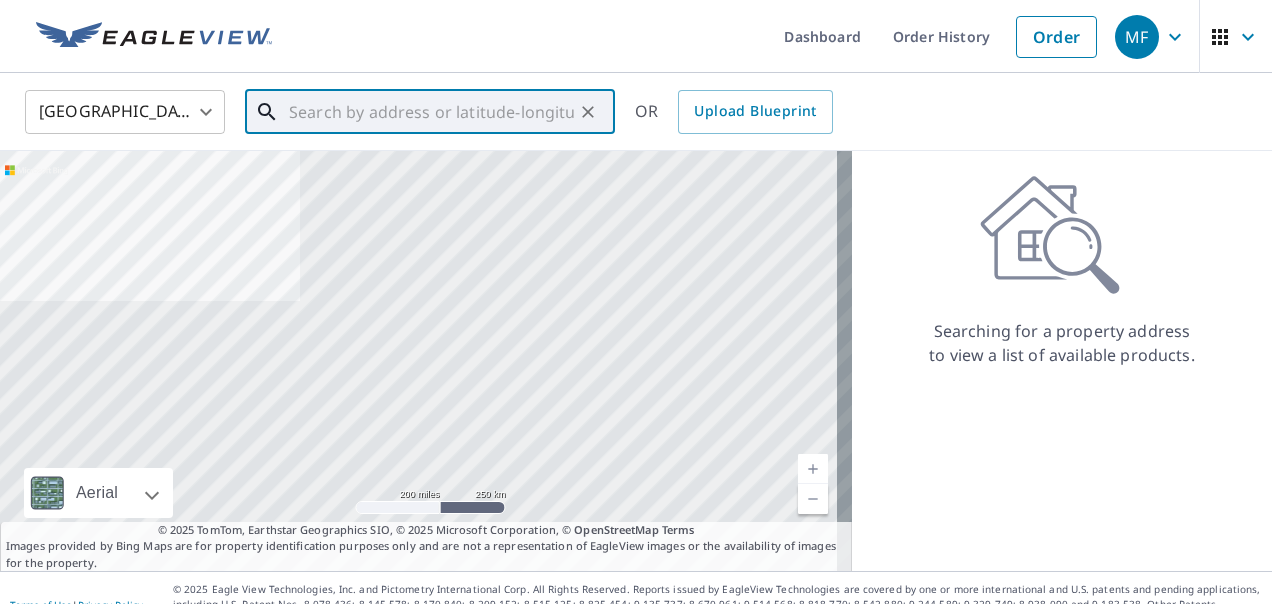 click at bounding box center (431, 112) 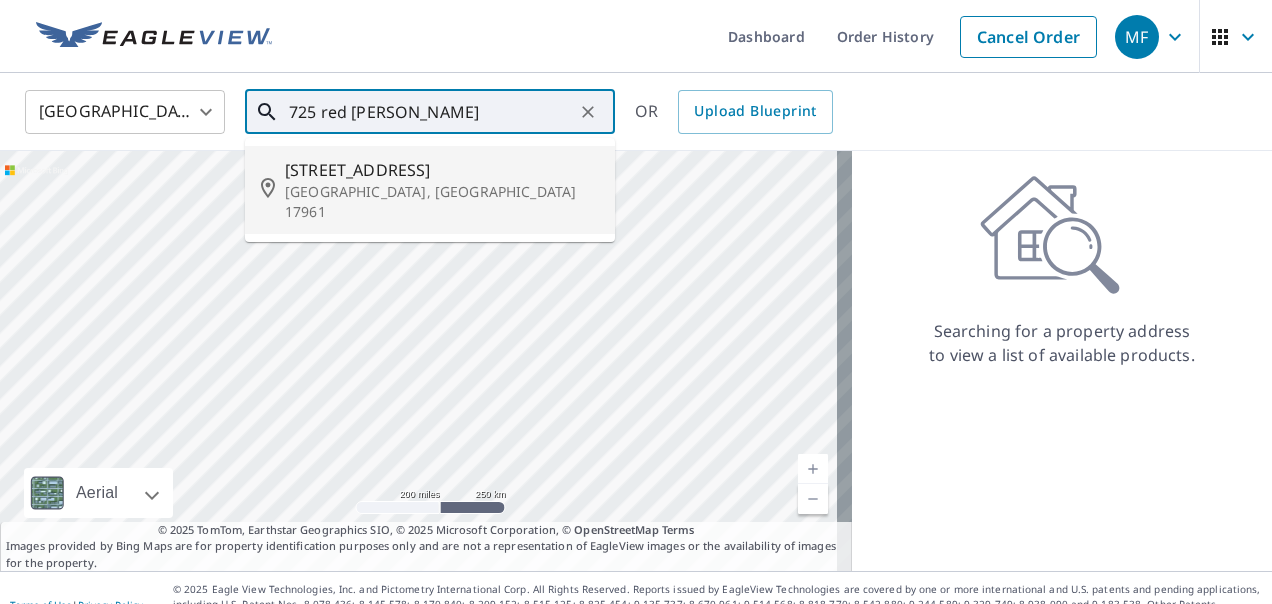 click on "[STREET_ADDRESS]" at bounding box center [442, 170] 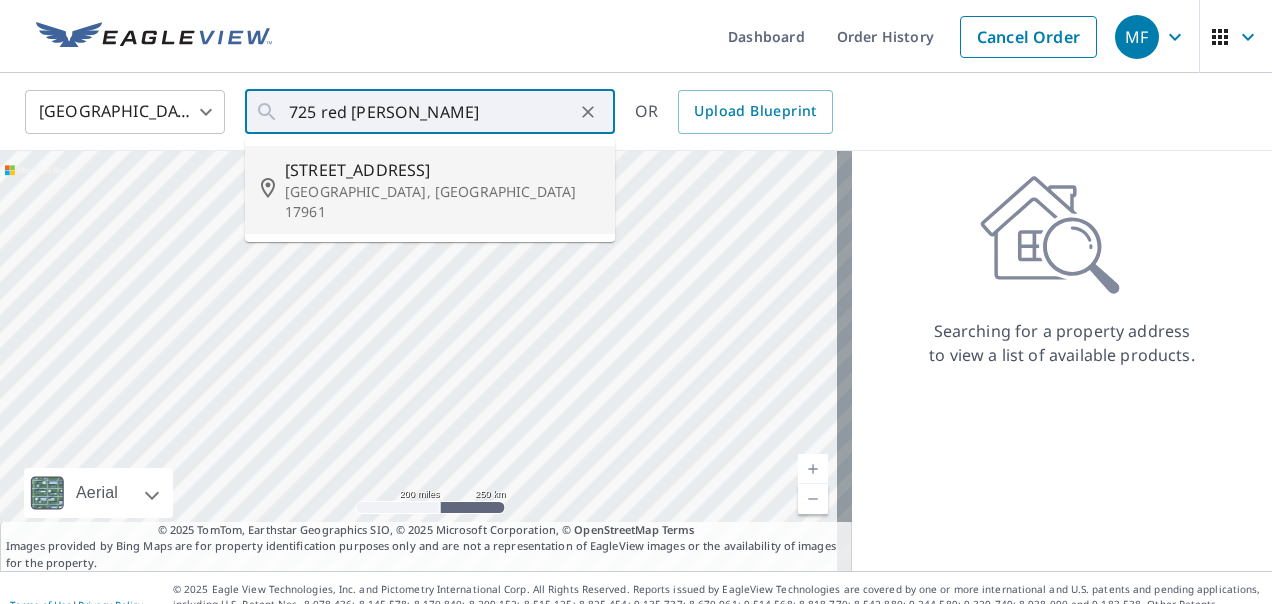 type on "[STREET_ADDRESS]" 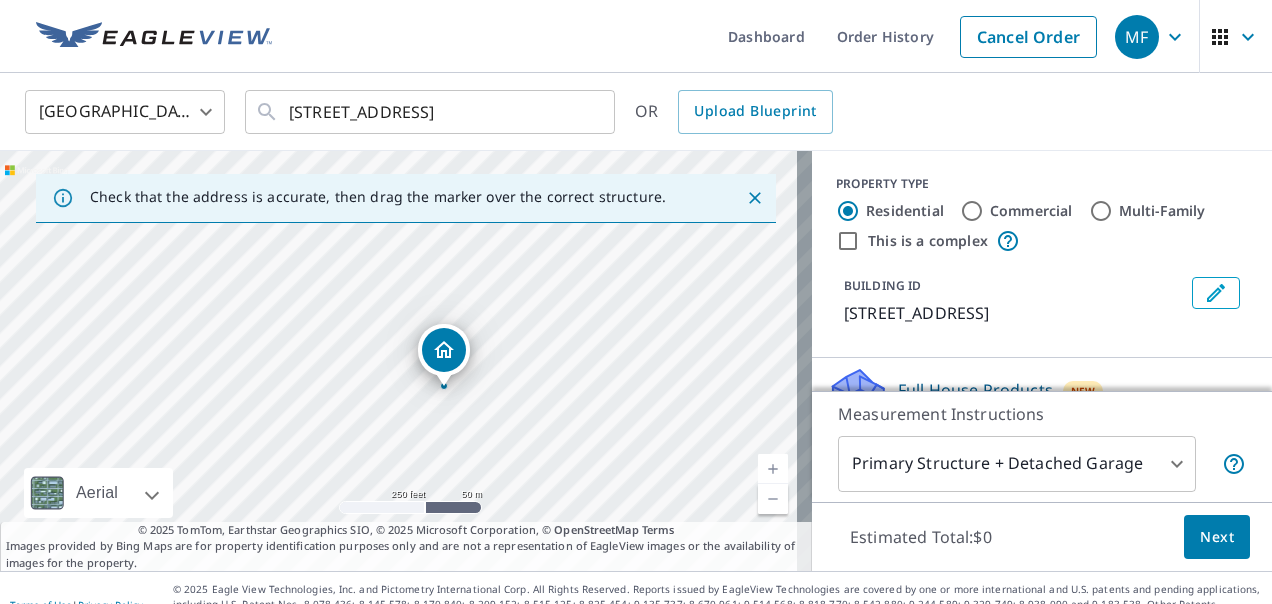 drag, startPoint x: 340, startPoint y: 335, endPoint x: 354, endPoint y: 309, distance: 29.529646 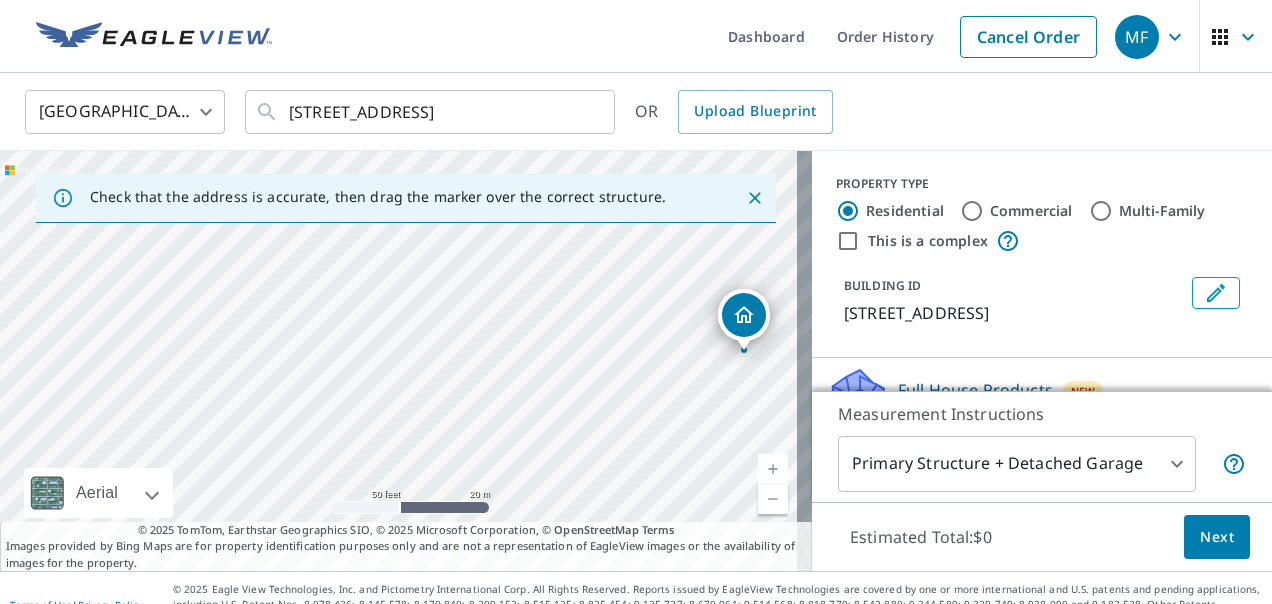 click on "MF MF
Dashboard Order History Cancel Order MF United States US ​ 725 Red Dale Rd Orwigsburg, PA 17961 ​ OR Upload Blueprint Check that the address is accurate, then drag the marker over the correct structure. 725 Red Dale Rd Orwigsburg, PA 17961 Aerial Road A standard road map Aerial A detailed look from above Labels Labels 50 feet 20 m © 2025 TomTom, © Vexcel Imaging, © 2025 Microsoft Corporation,  © OpenStreetMap Terms © 2025 TomTom, Earthstar Geographics SIO, © 2025 Microsoft Corporation, ©   OpenStreetMap   Terms Images provided by Bing Maps are for property identification purposes only and are not a representation of EagleView images or the availability of images for the property. PROPERTY TYPE Residential Commercial Multi-Family This is a complex BUILDING ID 725 Red Dale Rd, Orwigsburg, PA, 17961 Full House Products New Full House™ $105 Roof Products New Premium $32.75 - $87 Gutter $13.75 Bid Perfect™ $18 Solar Products New Inform Essentials+ $63.25 Inform Advanced $79 $30 $105.5 1" at bounding box center (636, 302) 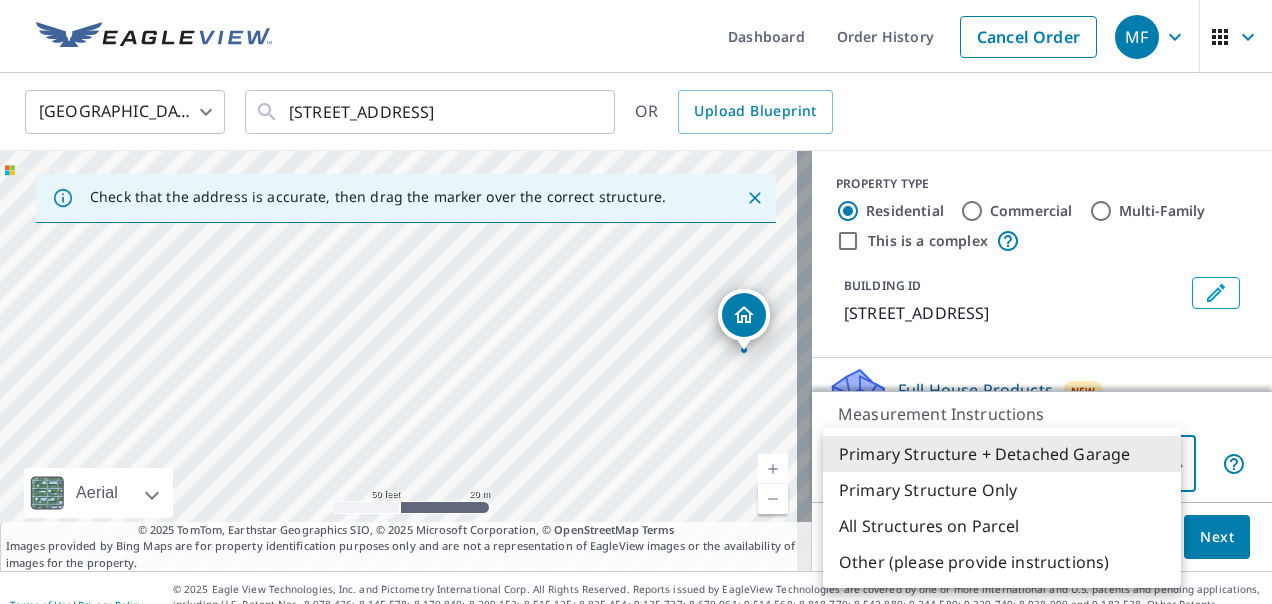 click on "Primary Structure Only" at bounding box center (1002, 490) 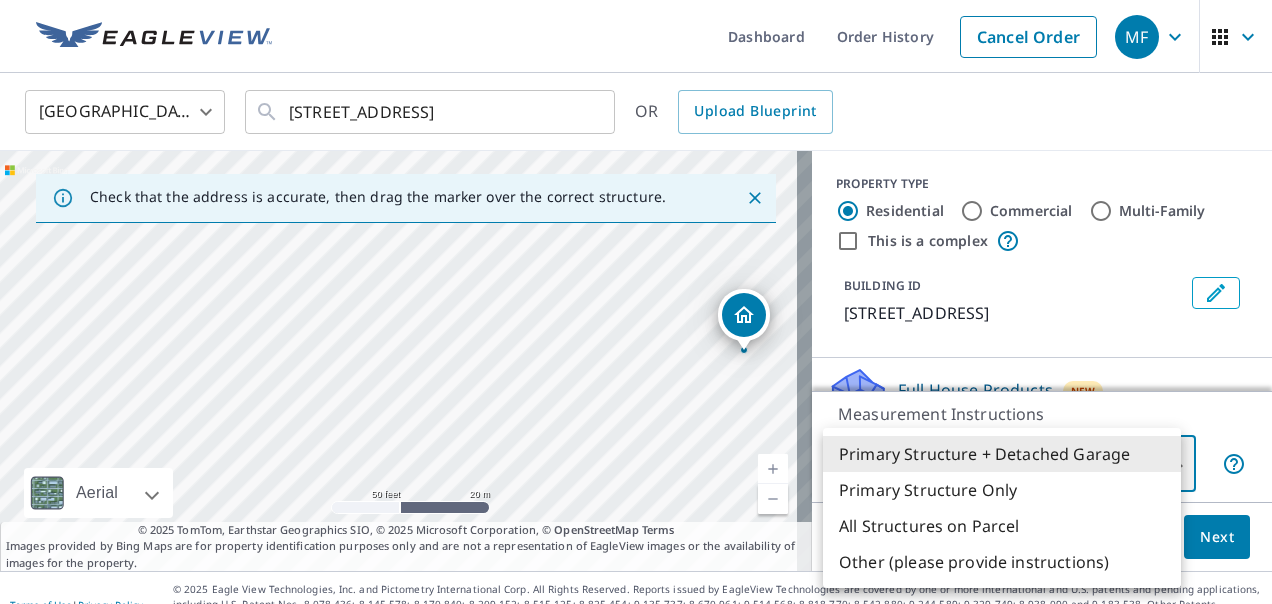 type on "2" 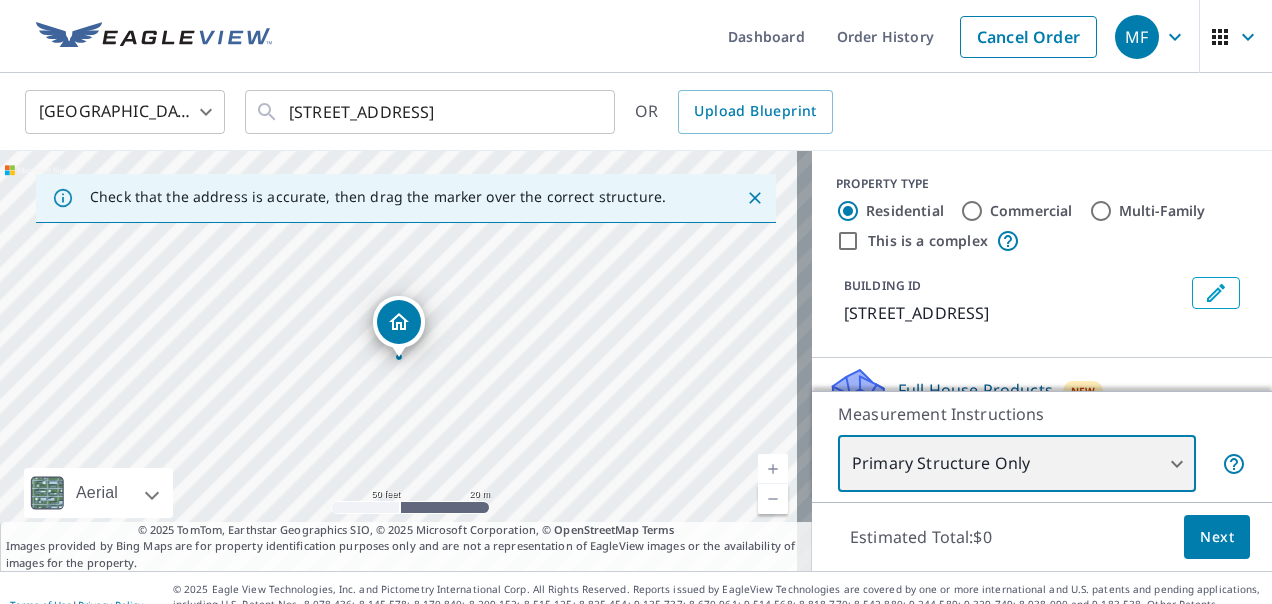 scroll, scrollTop: 18, scrollLeft: 0, axis: vertical 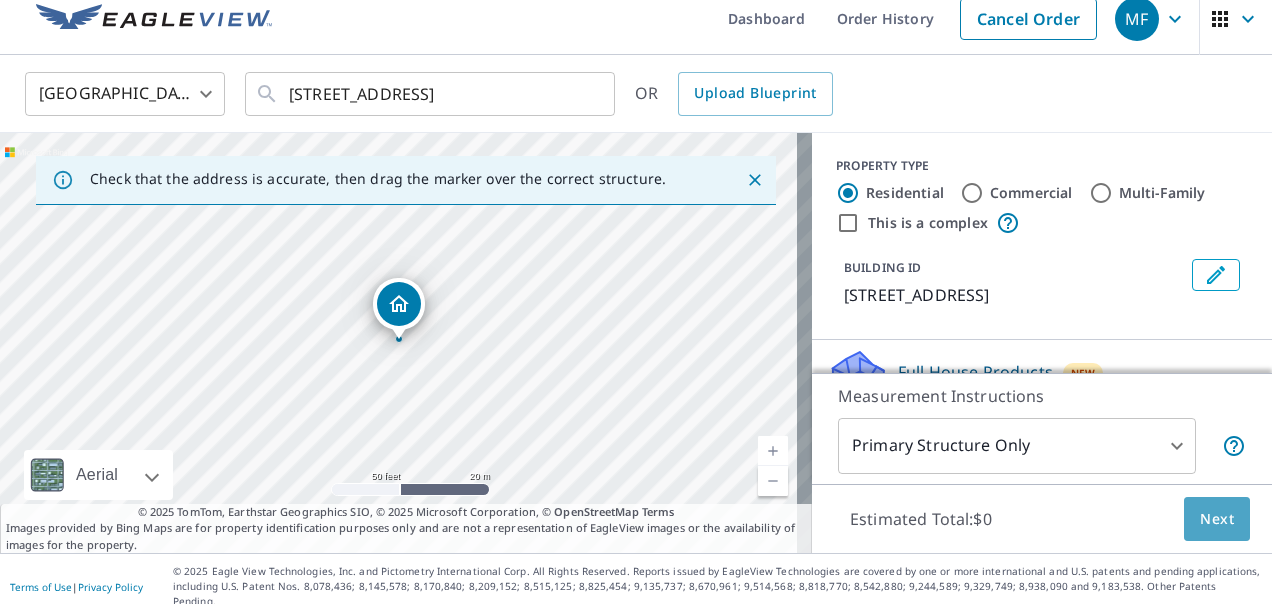 click on "Next" at bounding box center [1217, 519] 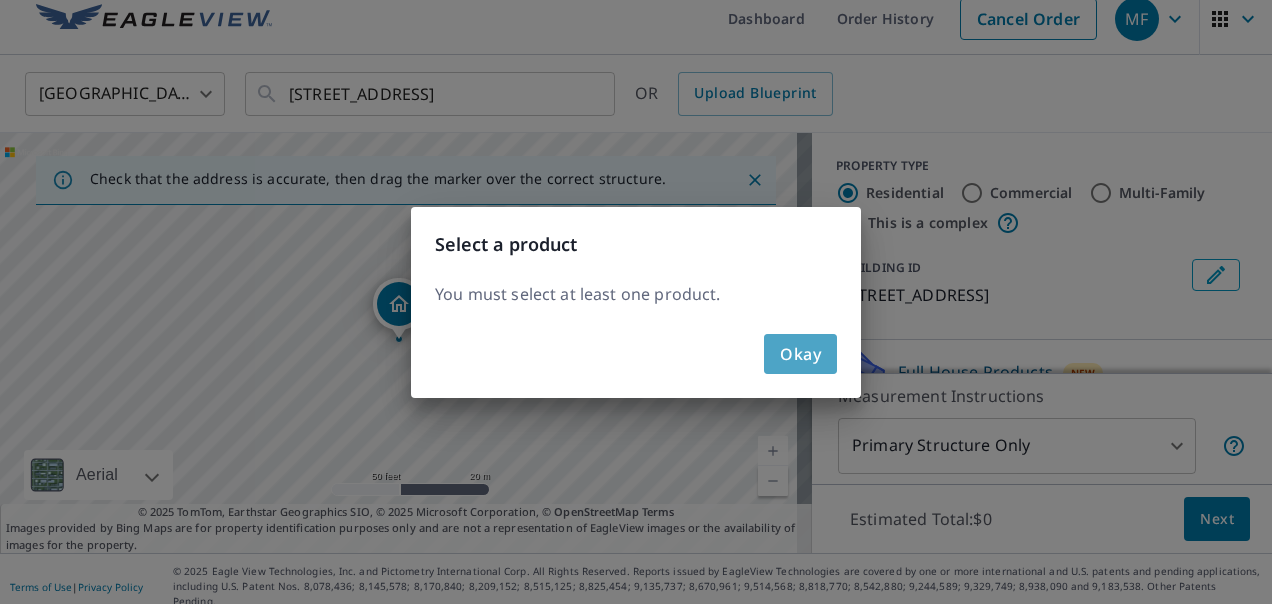 click on "Okay" at bounding box center (800, 354) 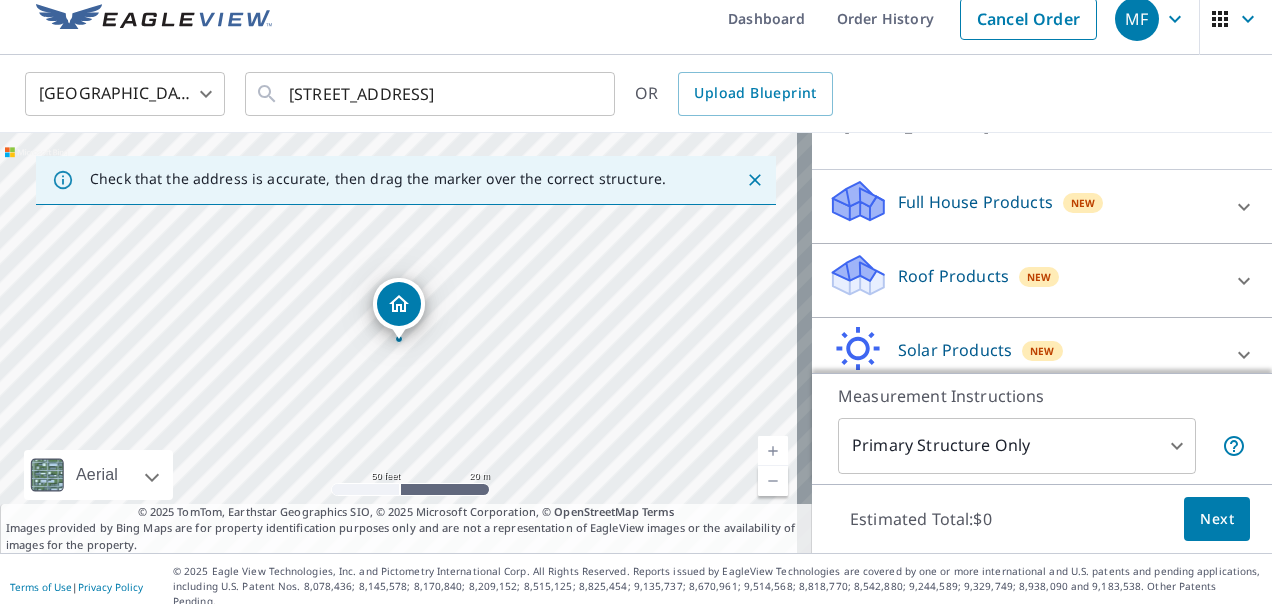 scroll, scrollTop: 200, scrollLeft: 0, axis: vertical 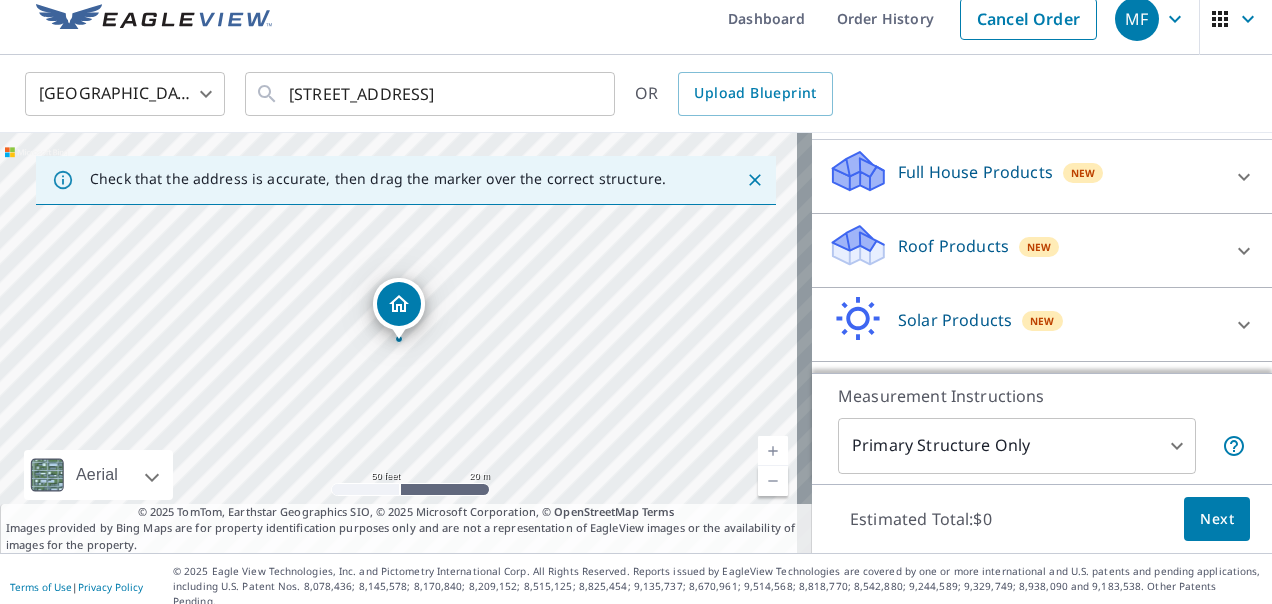 click on "Roof Products" at bounding box center [953, 246] 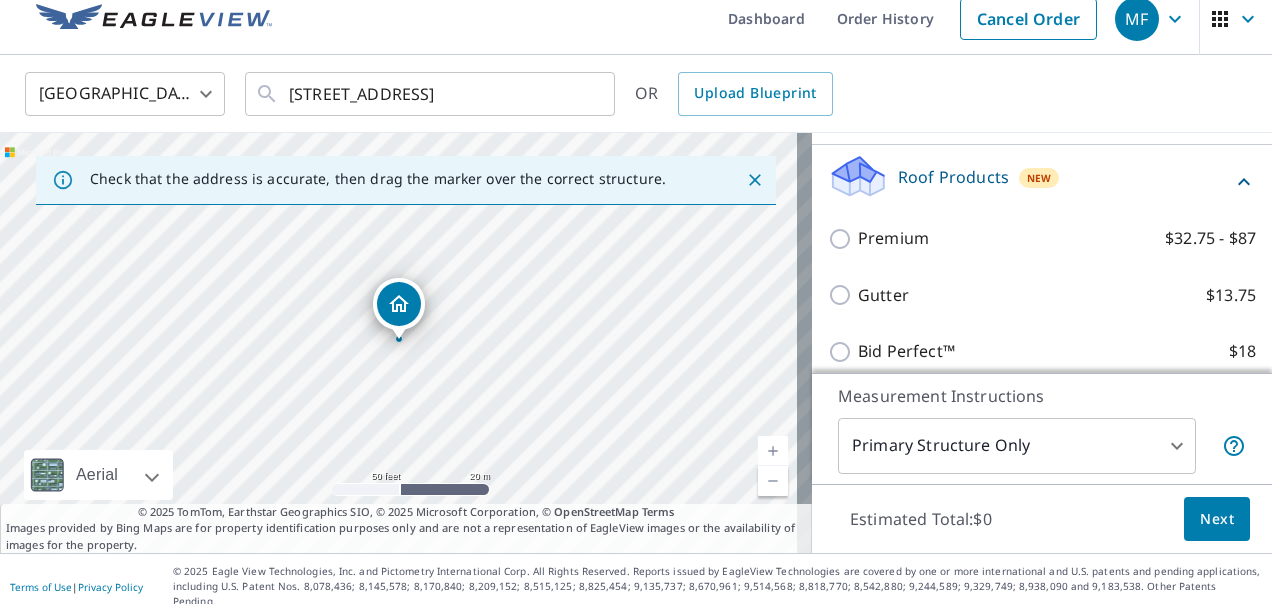 scroll, scrollTop: 300, scrollLeft: 0, axis: vertical 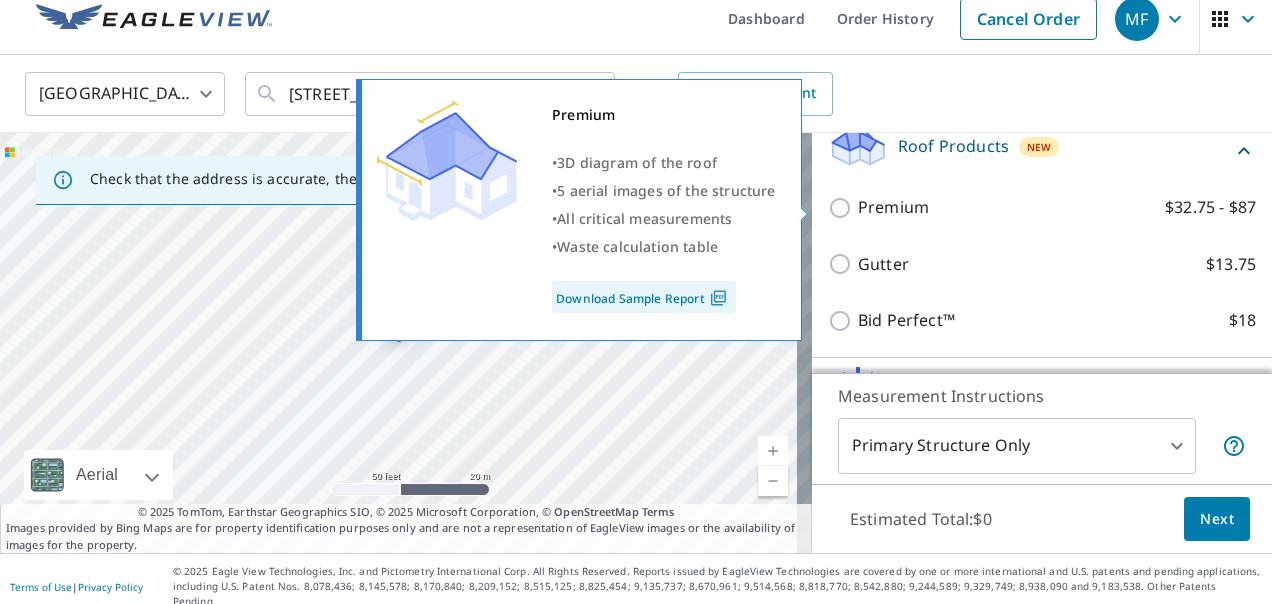 click on "Premium $32.75 - $87" at bounding box center (843, 208) 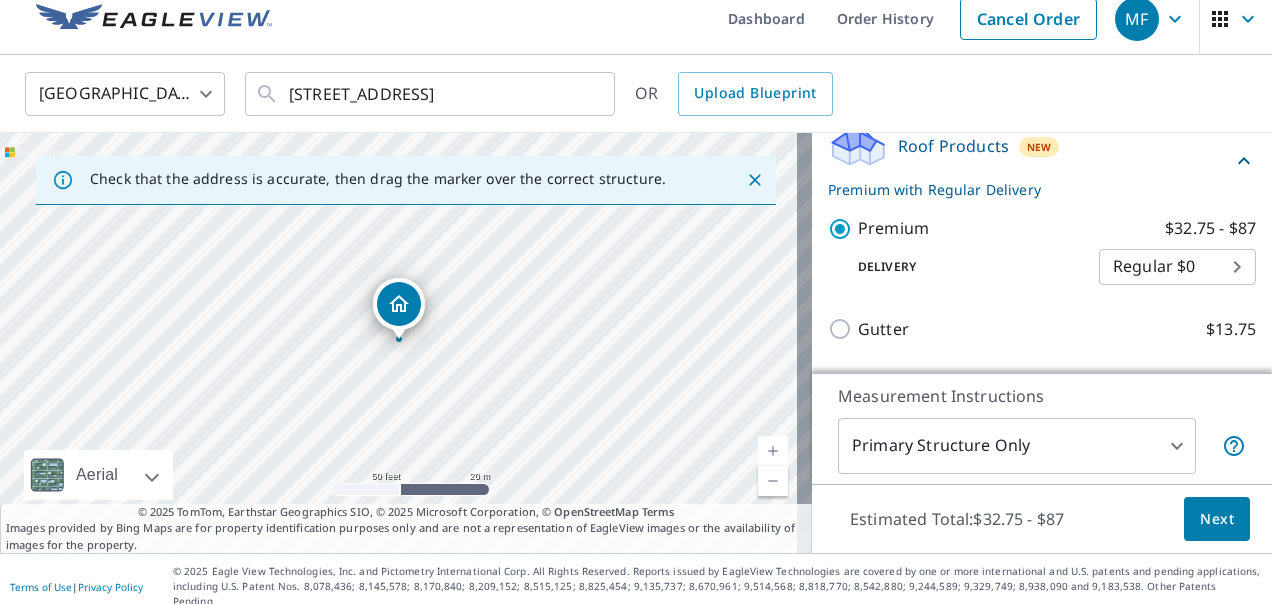 click on "Next" at bounding box center [1217, 519] 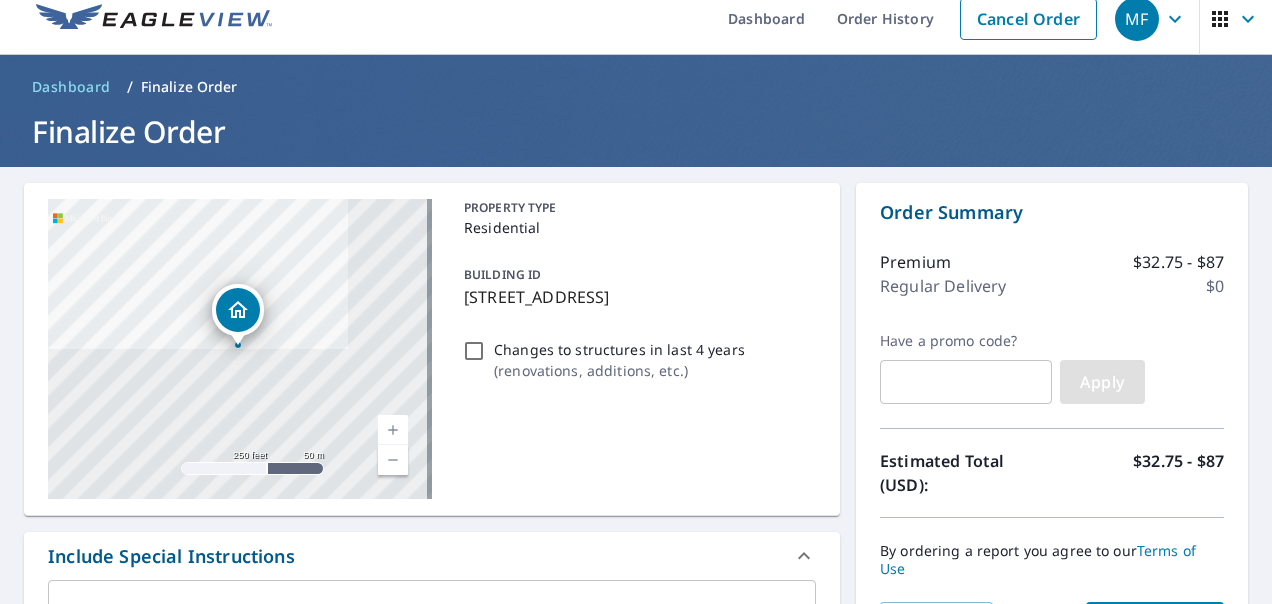 click on "Apply" at bounding box center [1102, 382] 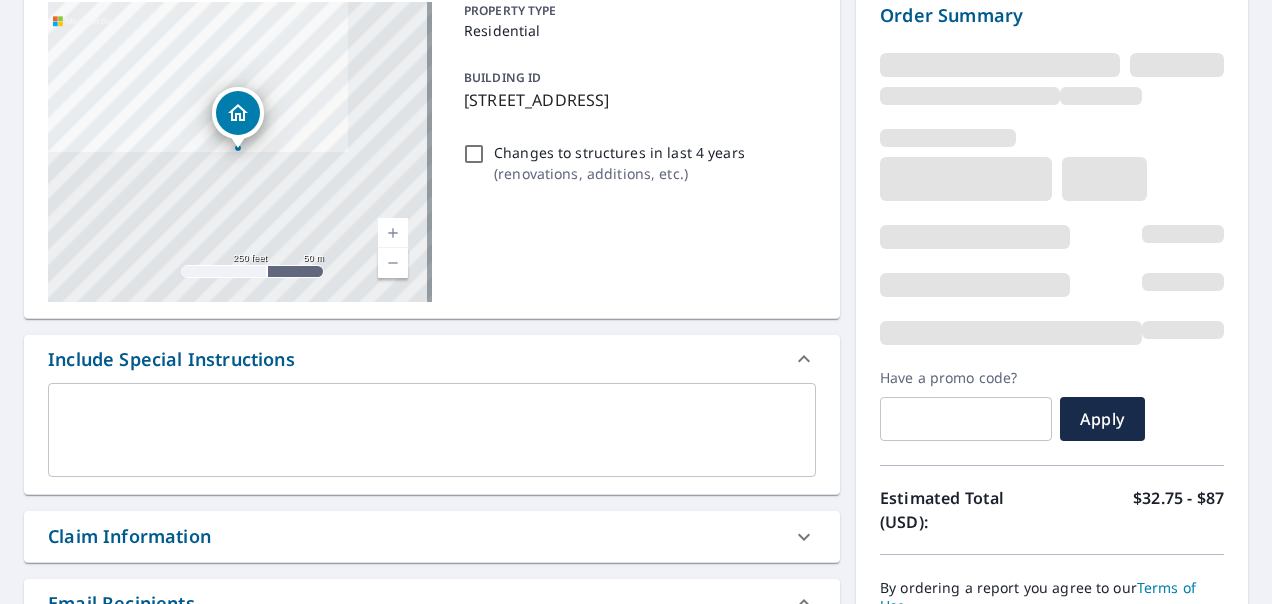scroll, scrollTop: 218, scrollLeft: 0, axis: vertical 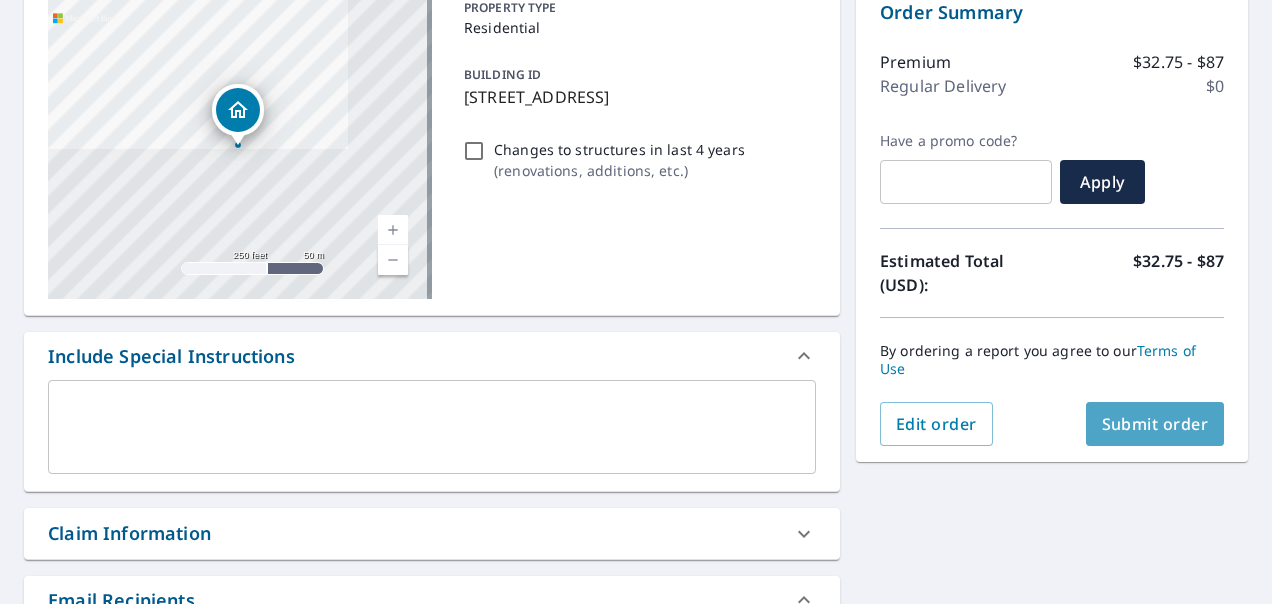 click on "Submit order" at bounding box center [1155, 424] 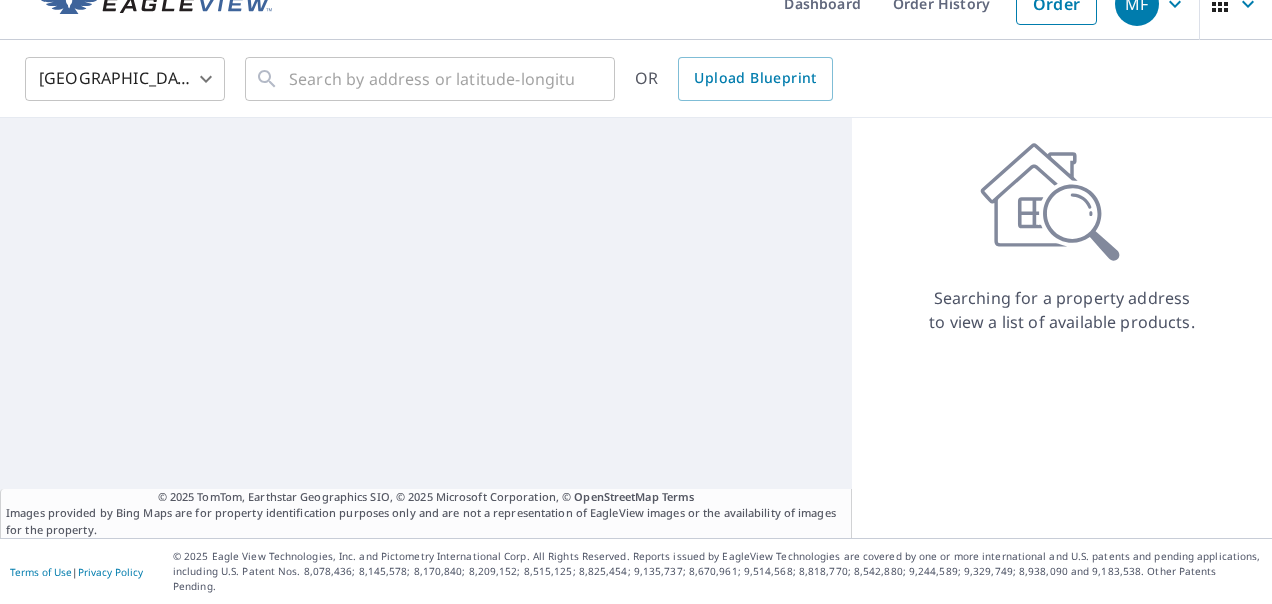 scroll, scrollTop: 18, scrollLeft: 0, axis: vertical 